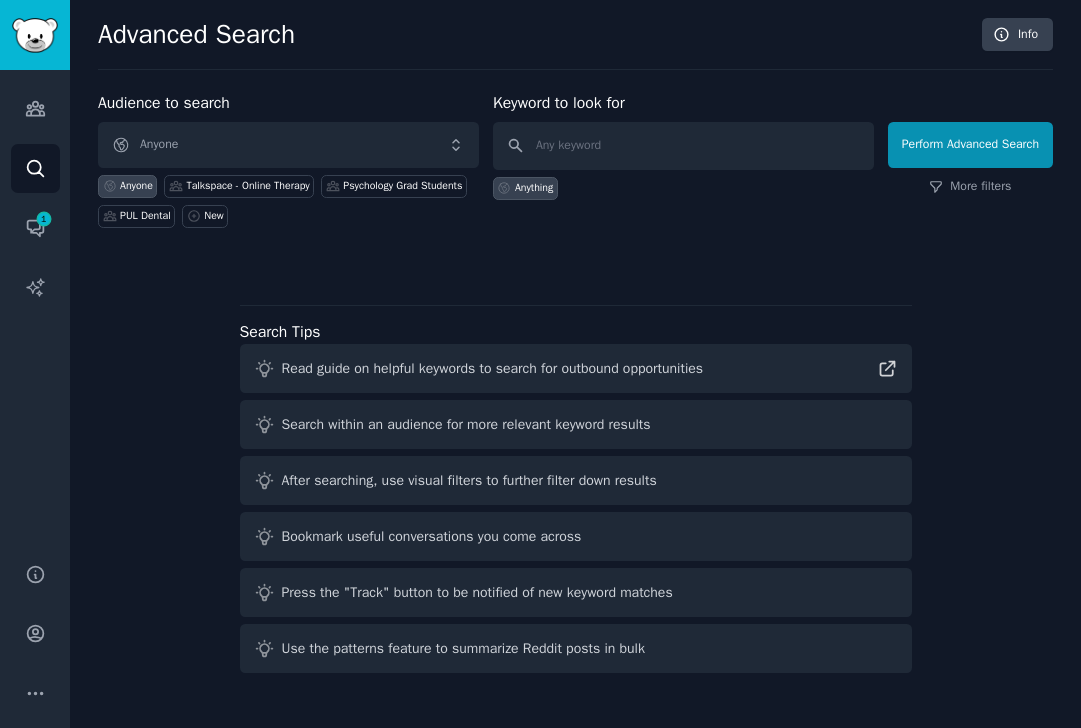 scroll, scrollTop: 0, scrollLeft: 0, axis: both 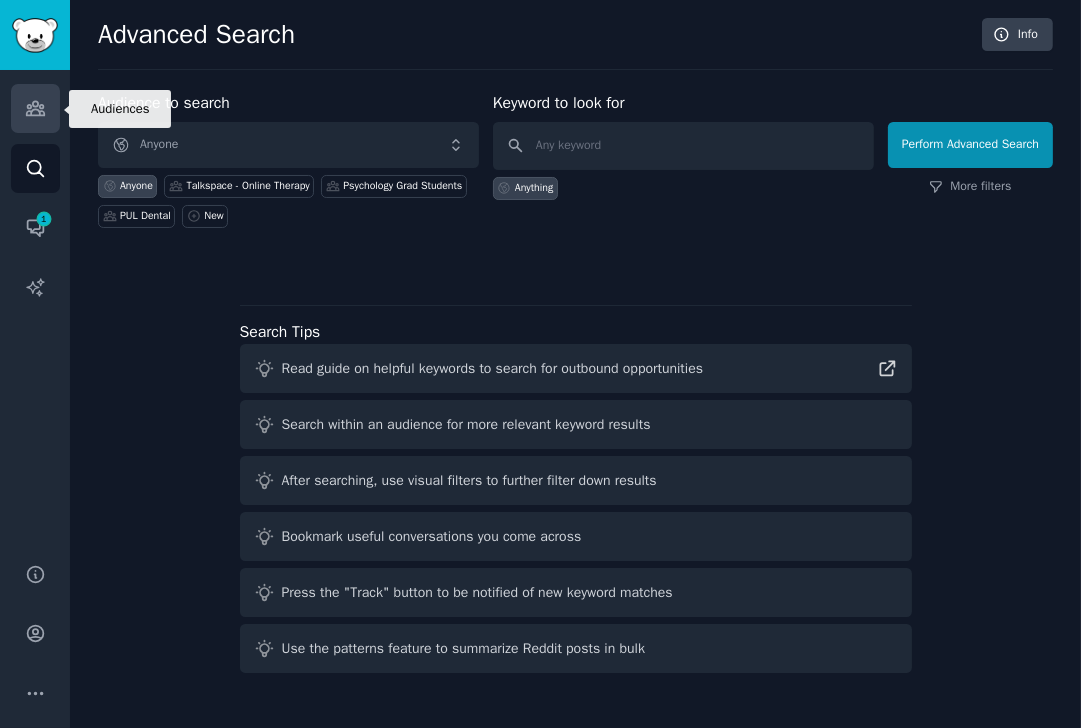 click on "Audiences" at bounding box center (35, 108) 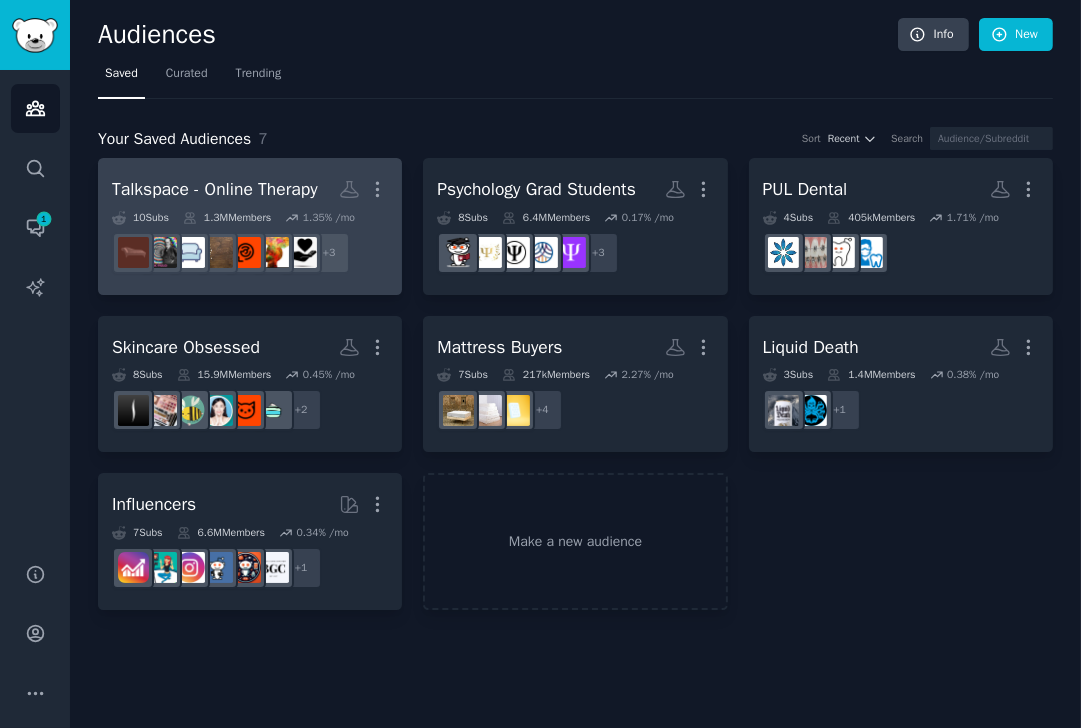 click on "Talkspace - Online Therapy" at bounding box center (215, 189) 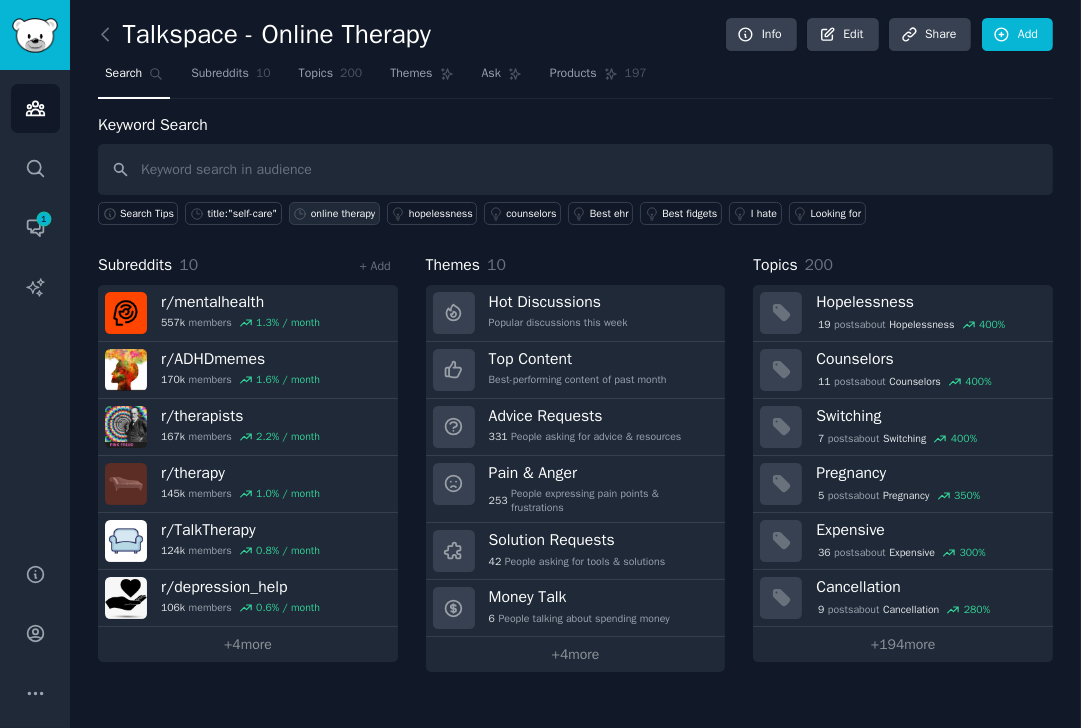 click on "online therapy" at bounding box center [343, 214] 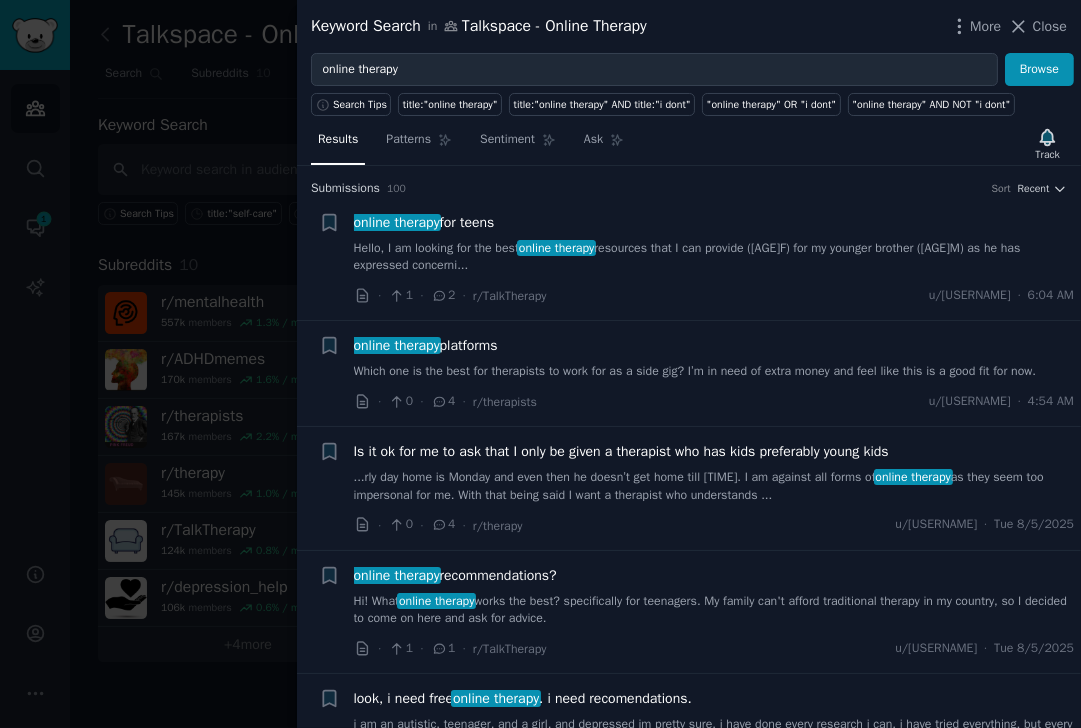 click on "Hello, I am looking for the best  online therapy  resources that I can provide ([AGE]F) for my younger brother ([AGE]M) as he has expressed concerni..." at bounding box center [714, 257] 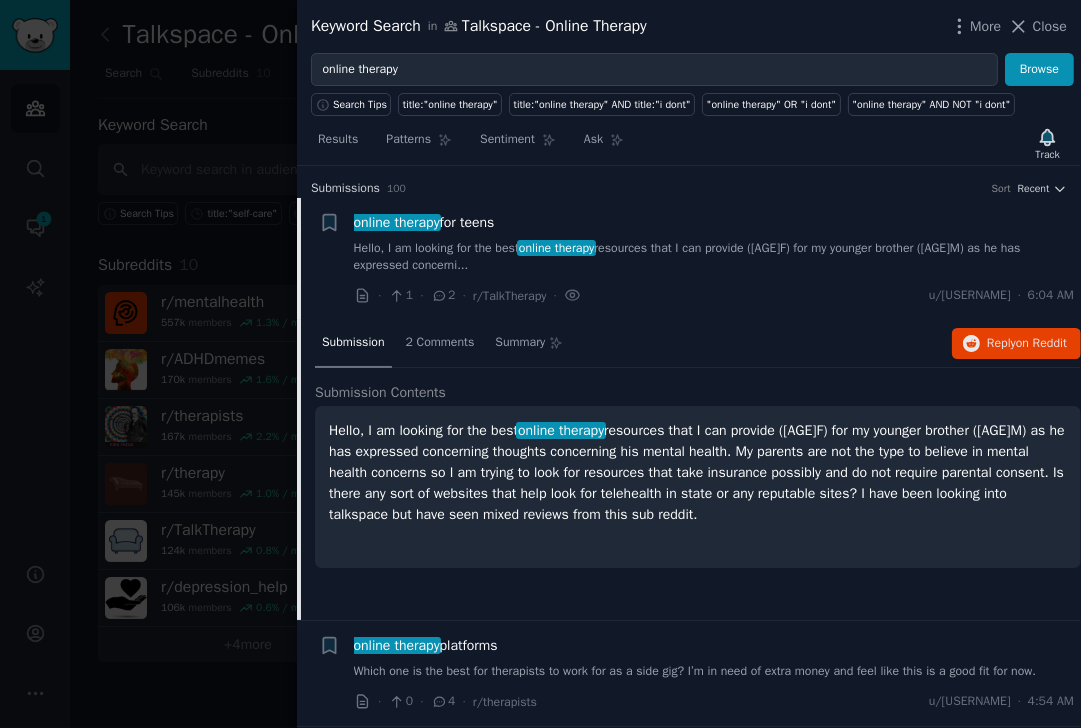 scroll, scrollTop: 31, scrollLeft: 0, axis: vertical 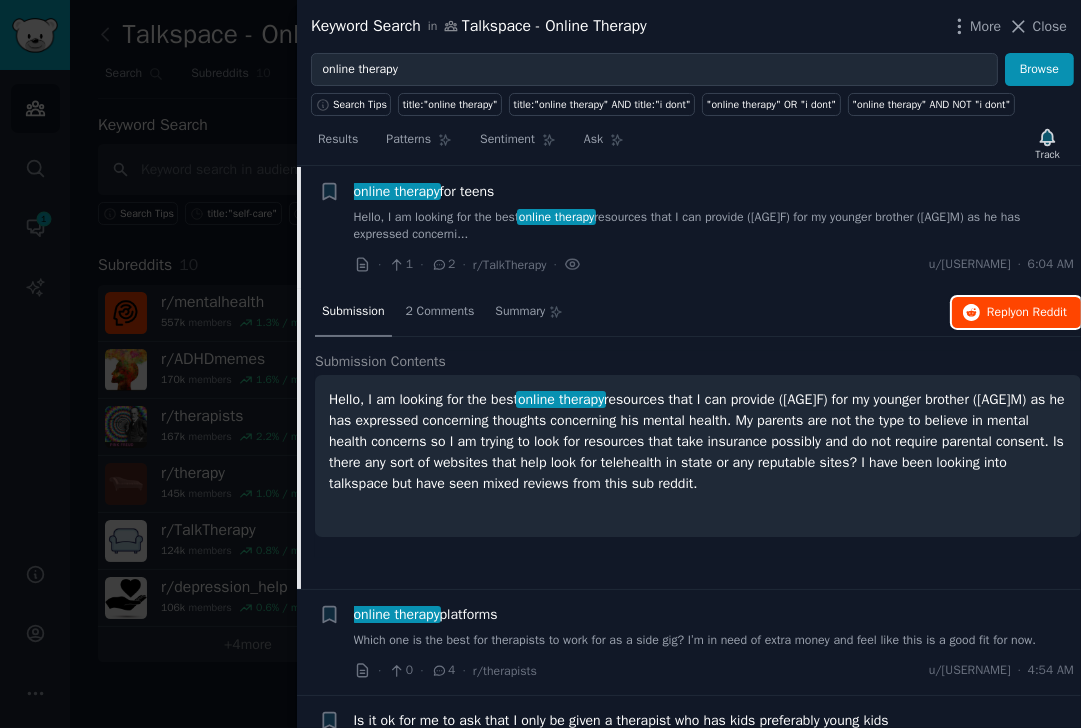 click on "Reply  on Reddit" at bounding box center [1027, 313] 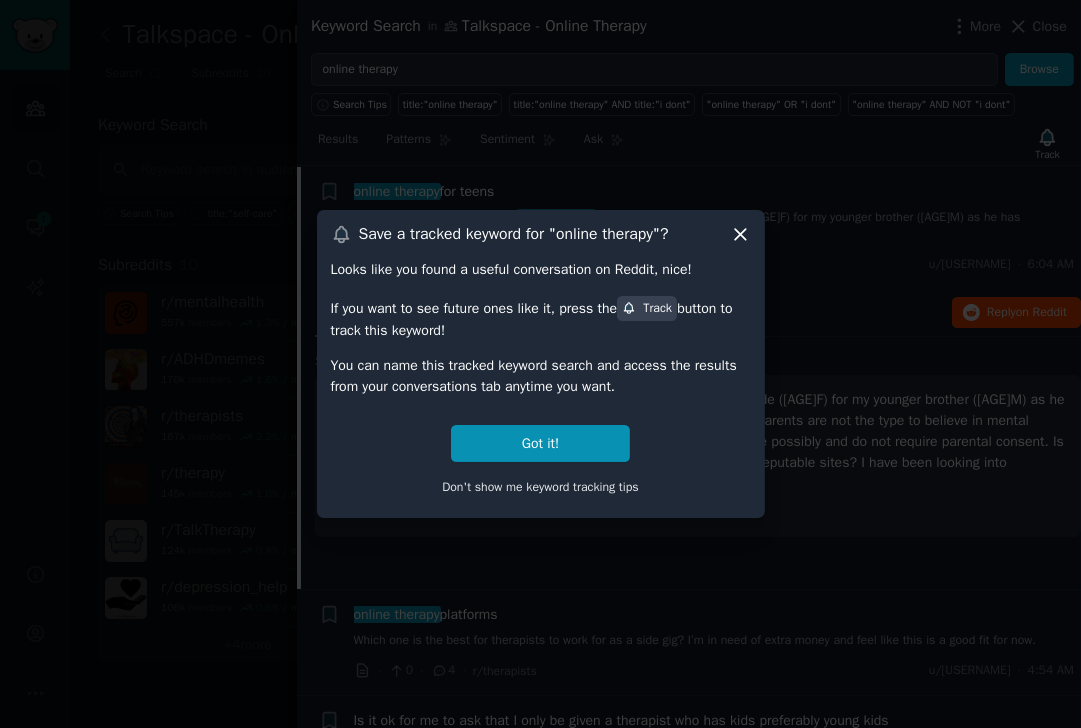 click 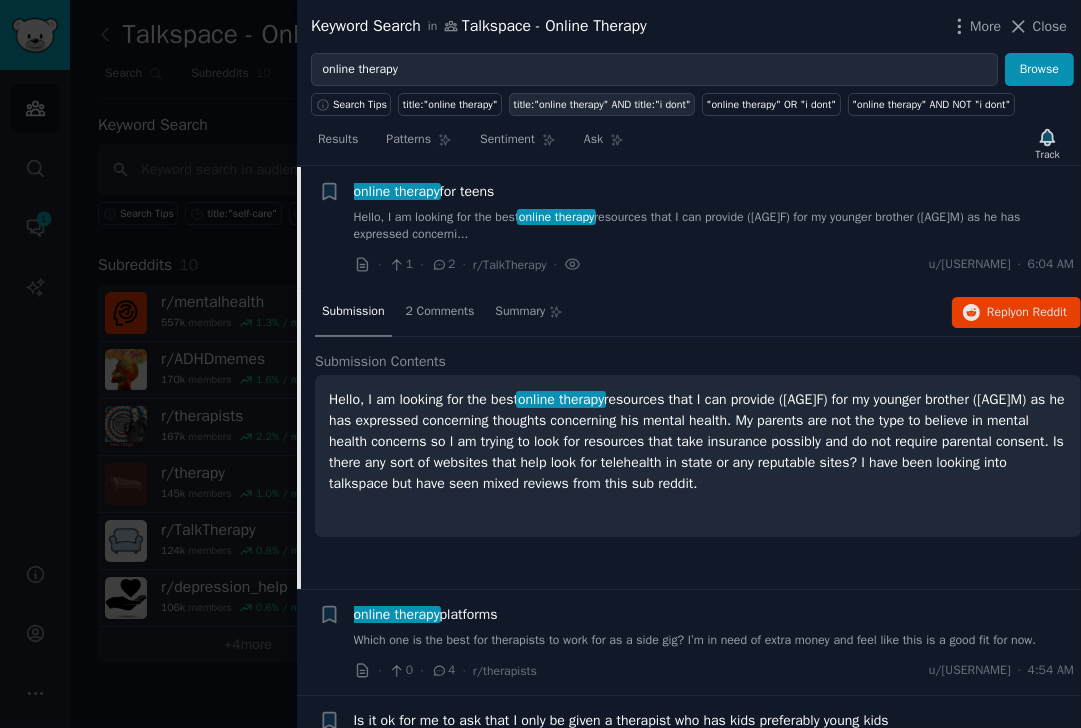 click on "title:"online therapy" AND title:"i dont"" at bounding box center [602, 105] 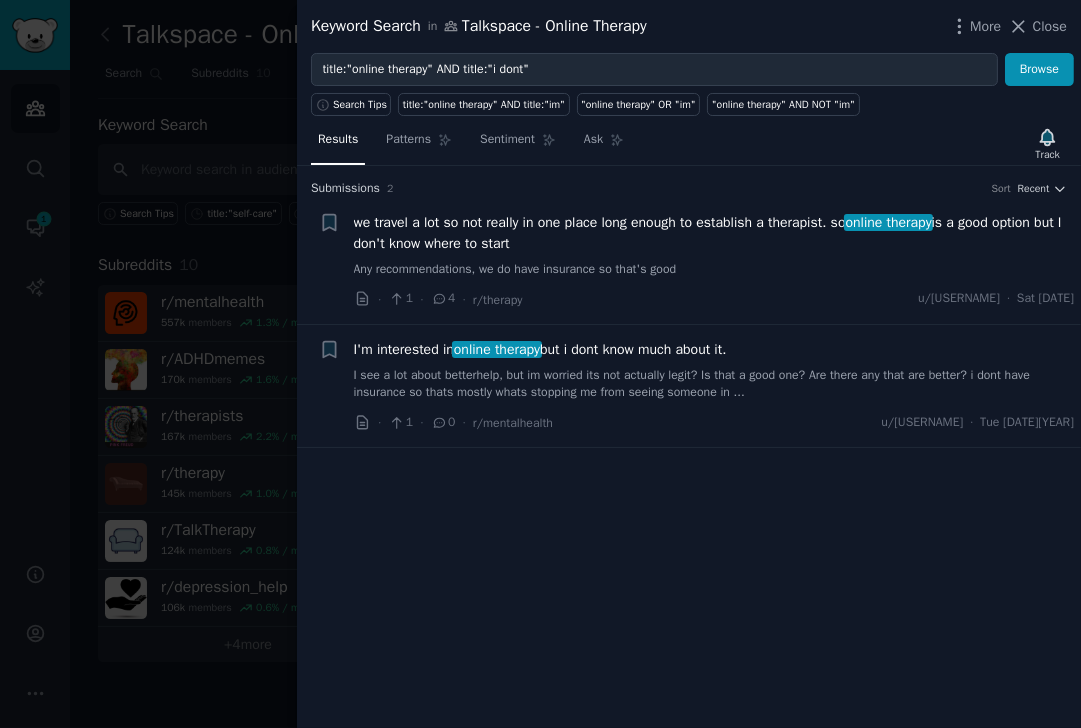 click at bounding box center [540, 364] 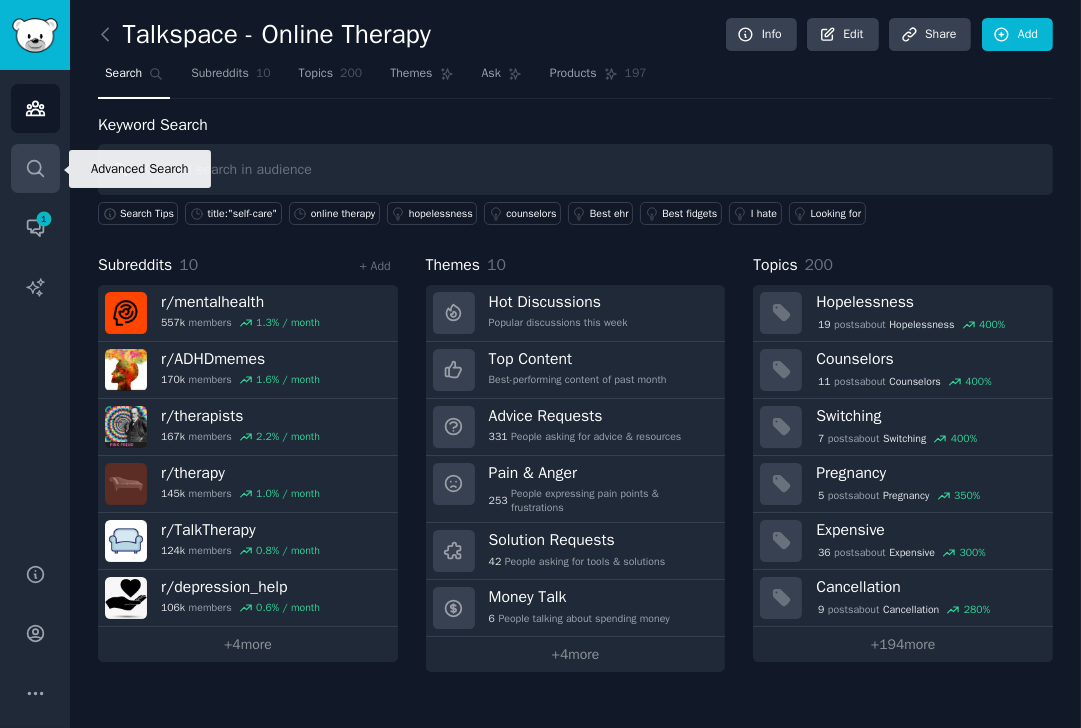 click 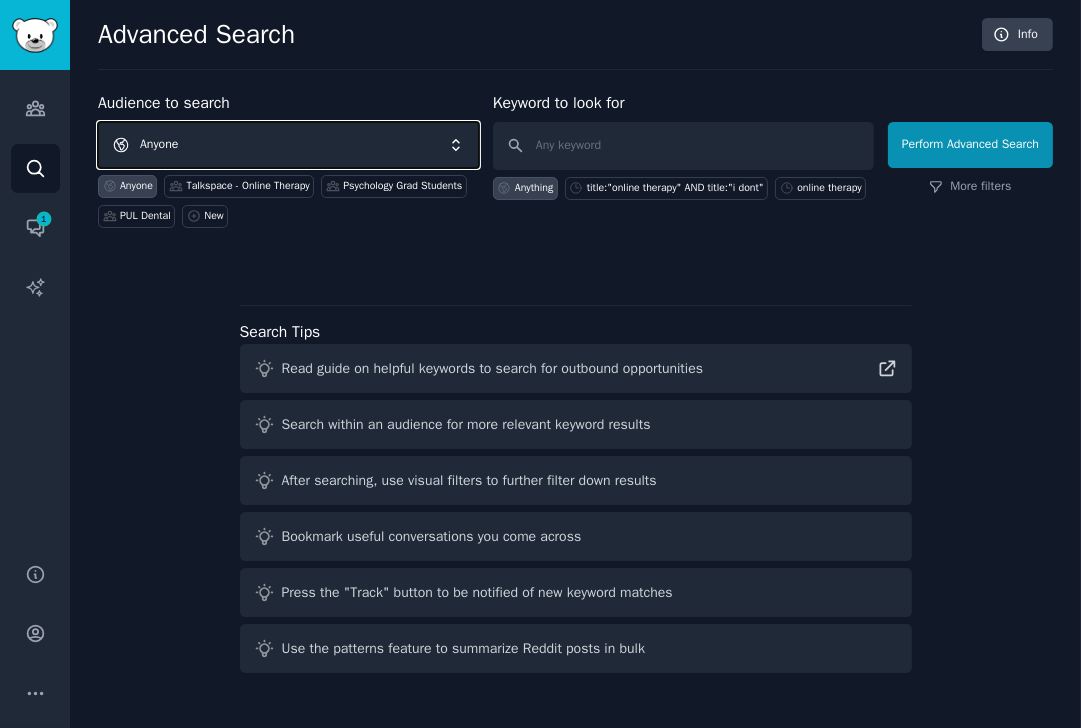 click on "Anyone" at bounding box center [288, 145] 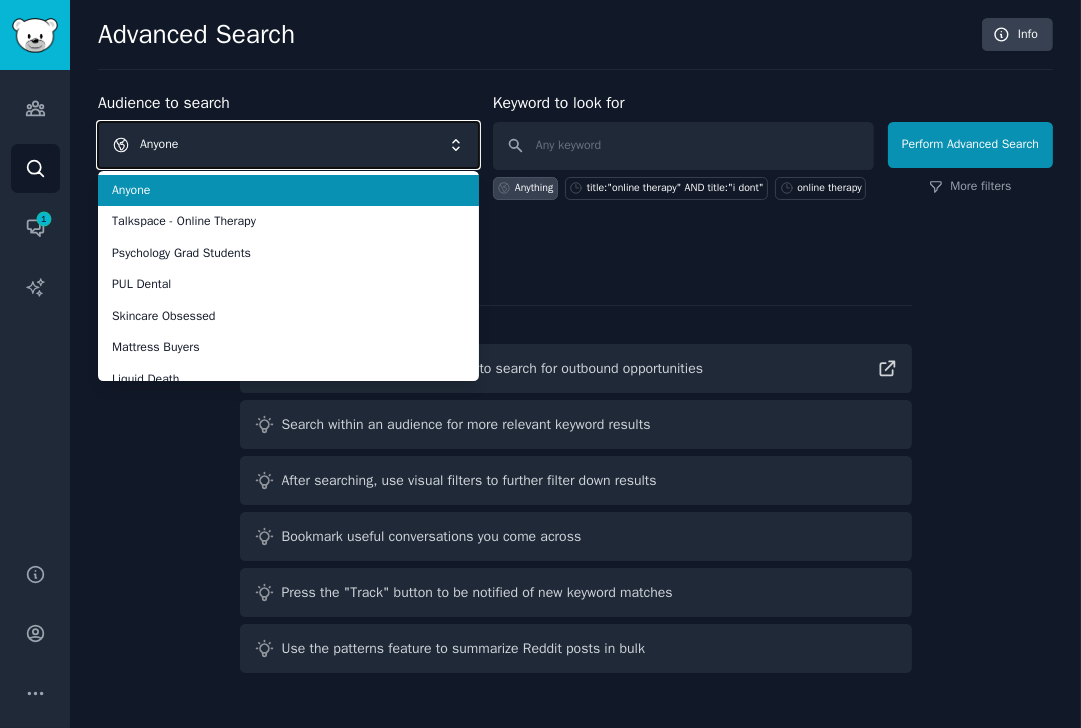 click on "Anyone" at bounding box center (288, 145) 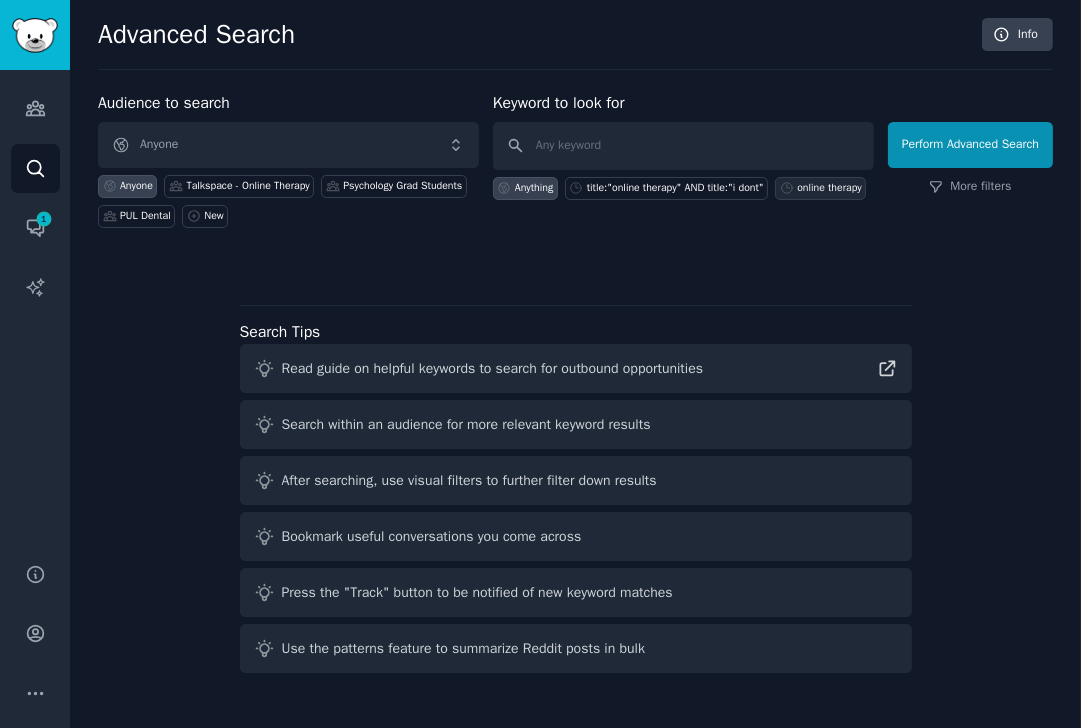 click on "online therapy" at bounding box center [820, 188] 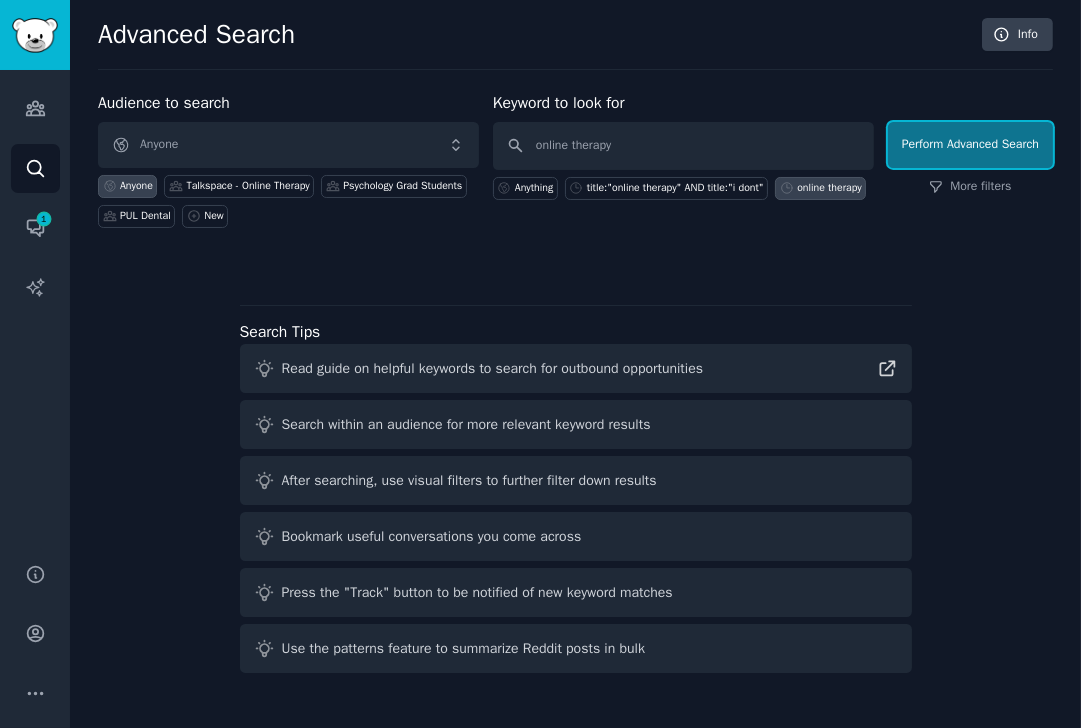 click on "Perform Advanced Search" at bounding box center [970, 145] 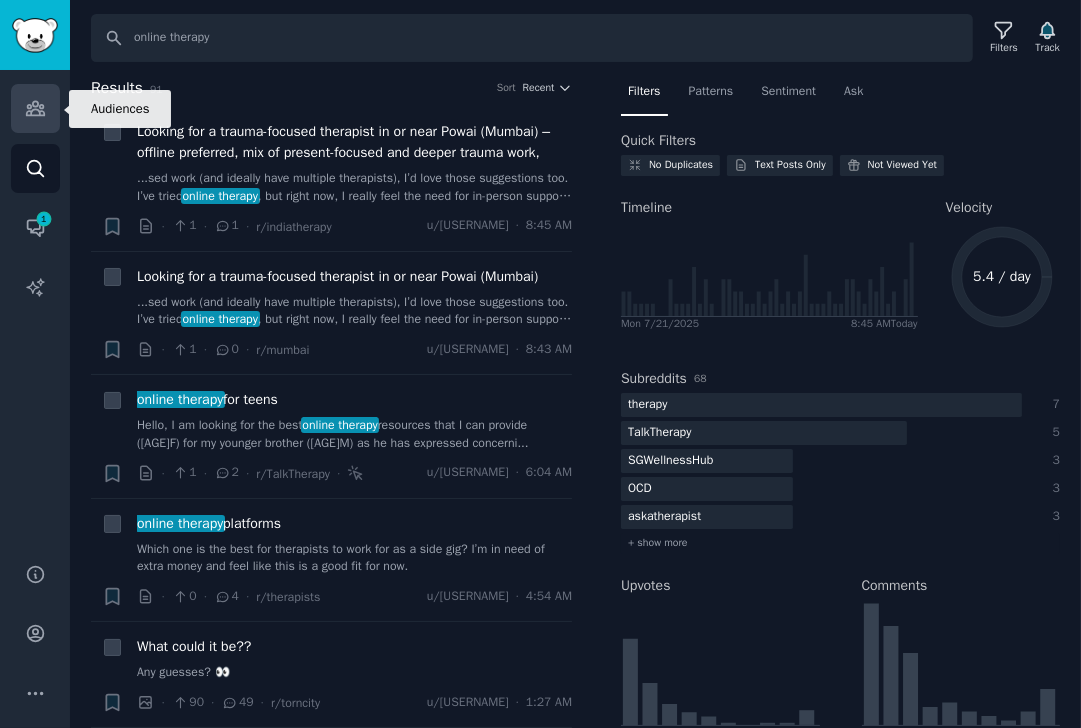 click 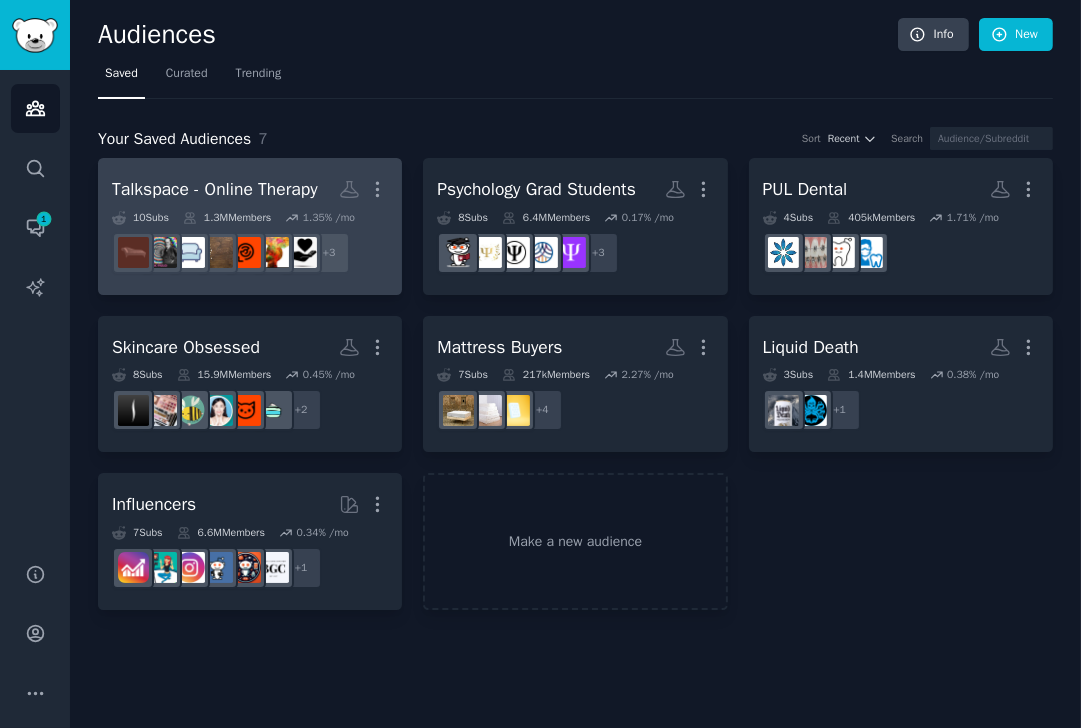 click on "Talkspace - Online Therapy" at bounding box center (215, 189) 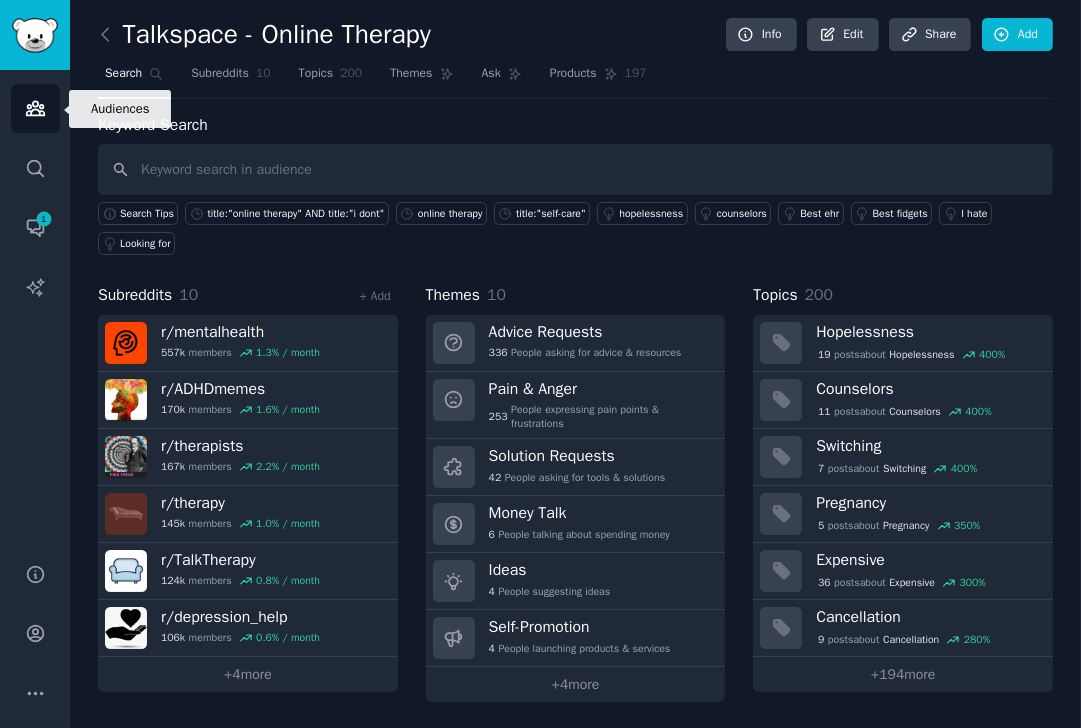 click on "Audiences" at bounding box center [35, 108] 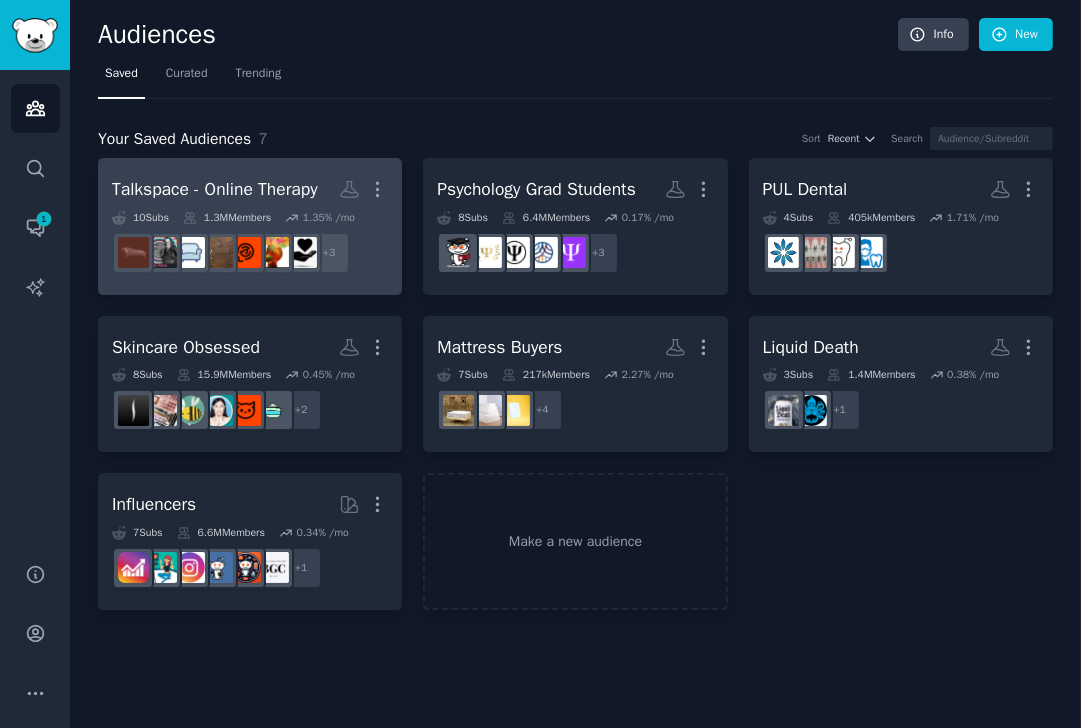 click on "Talkspace - Online Therapy" at bounding box center [215, 189] 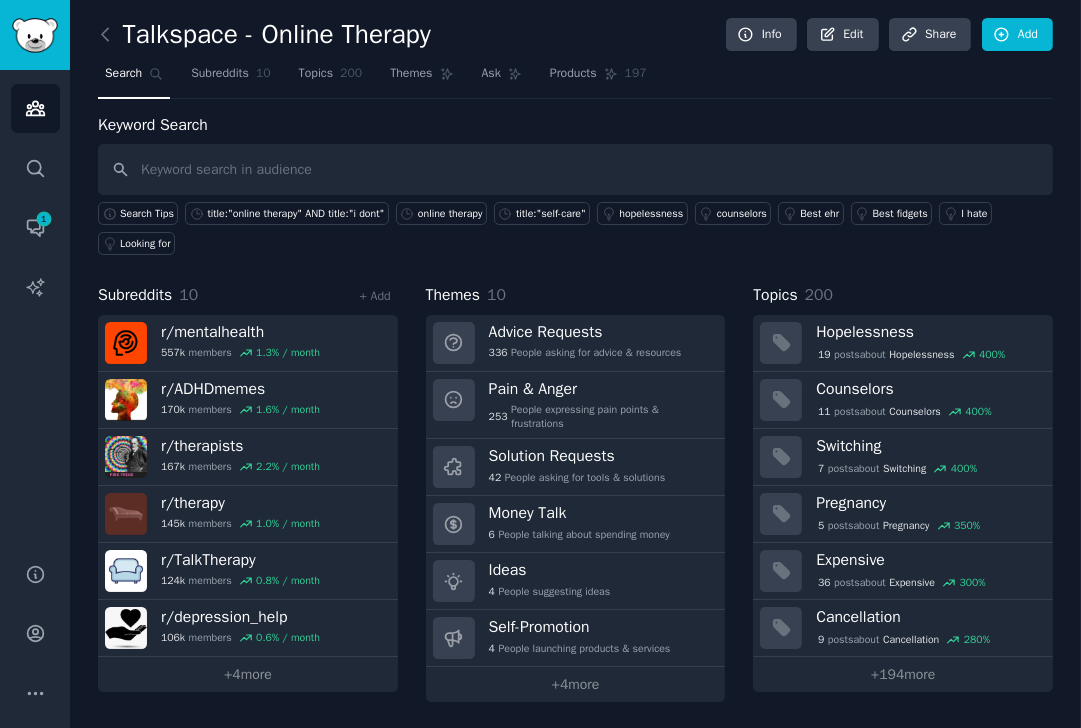 click at bounding box center [575, 169] 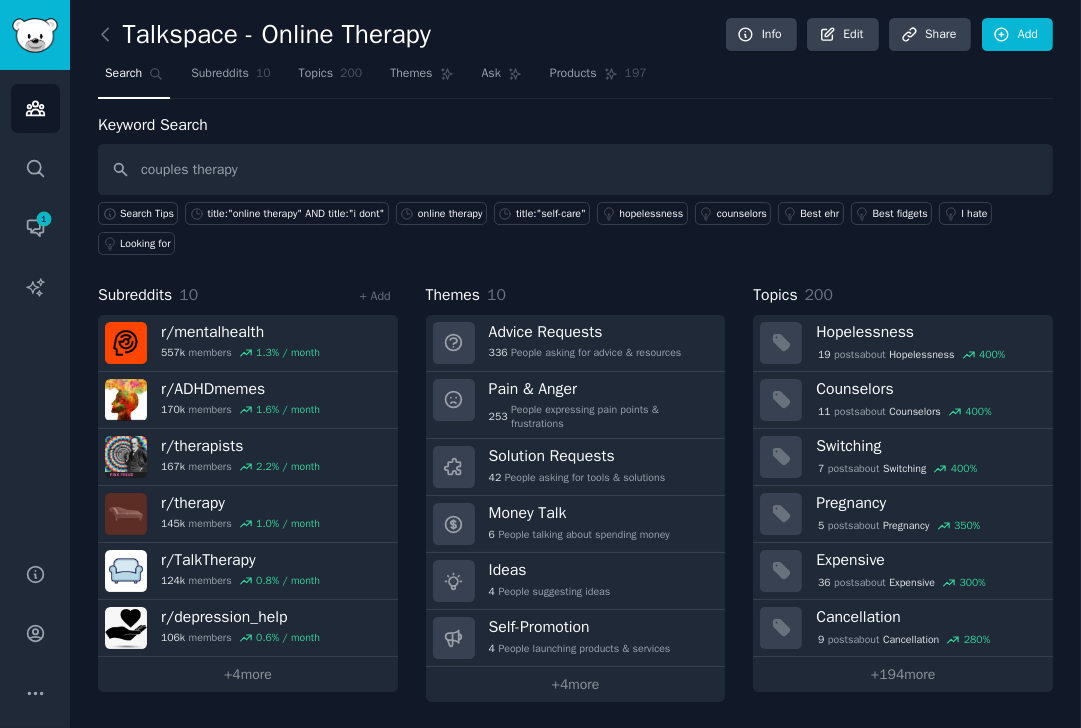 type on "couples therapy" 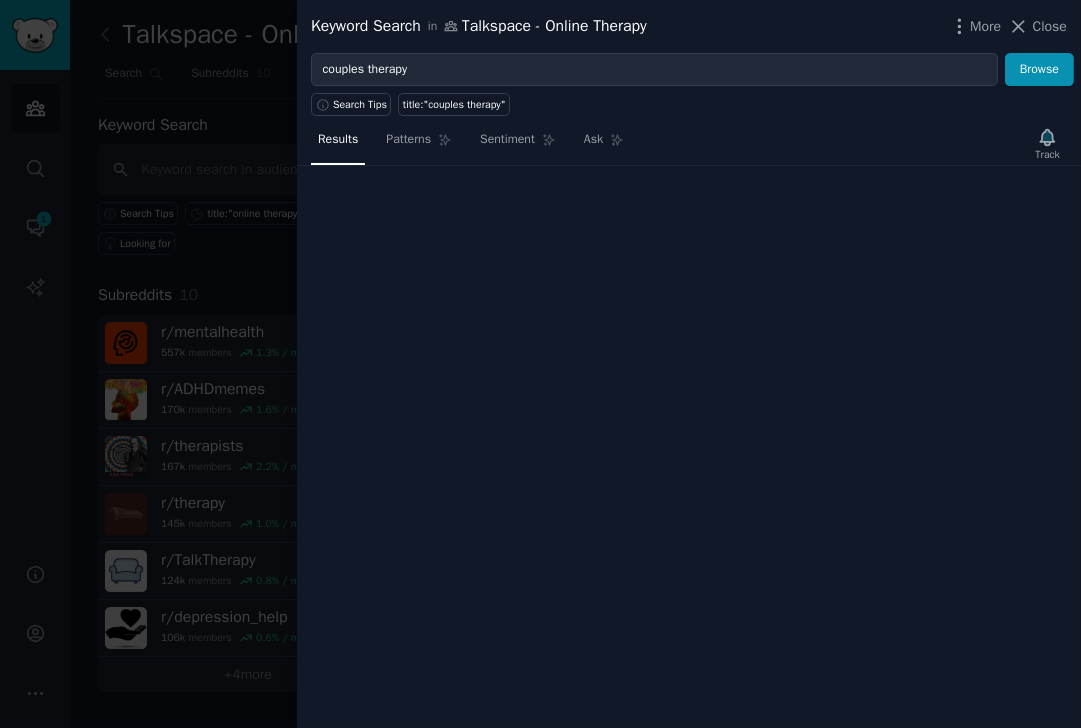 type 